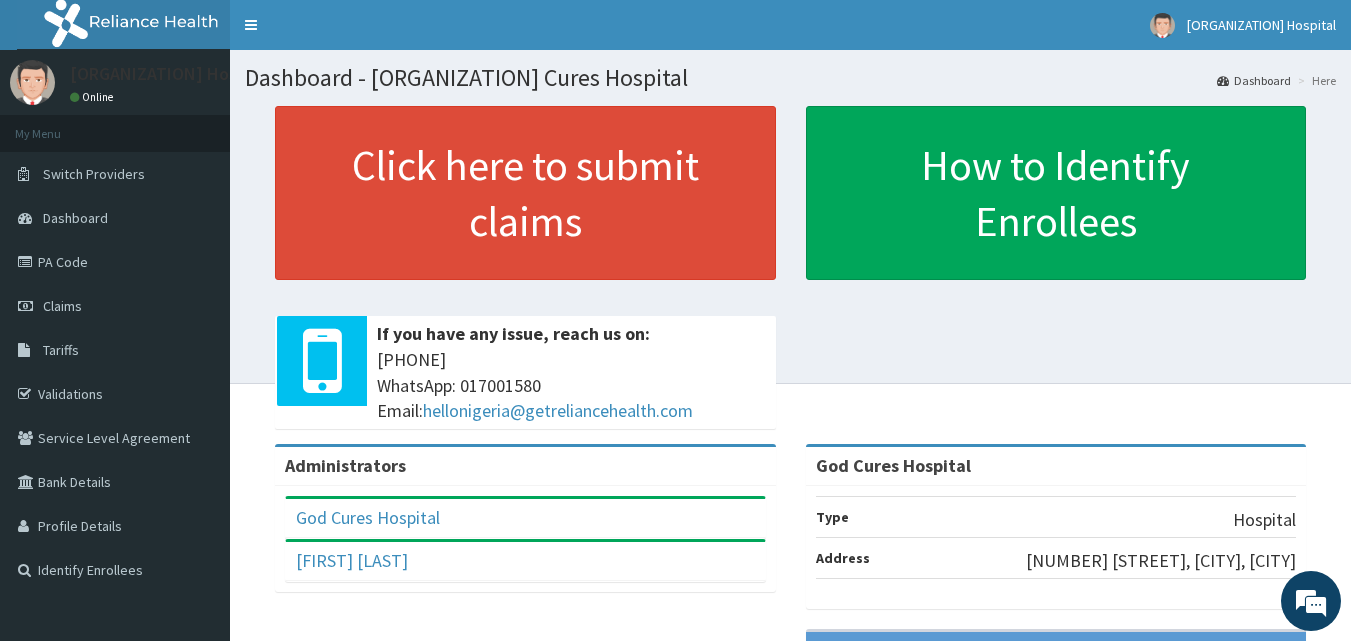 scroll, scrollTop: 0, scrollLeft: 0, axis: both 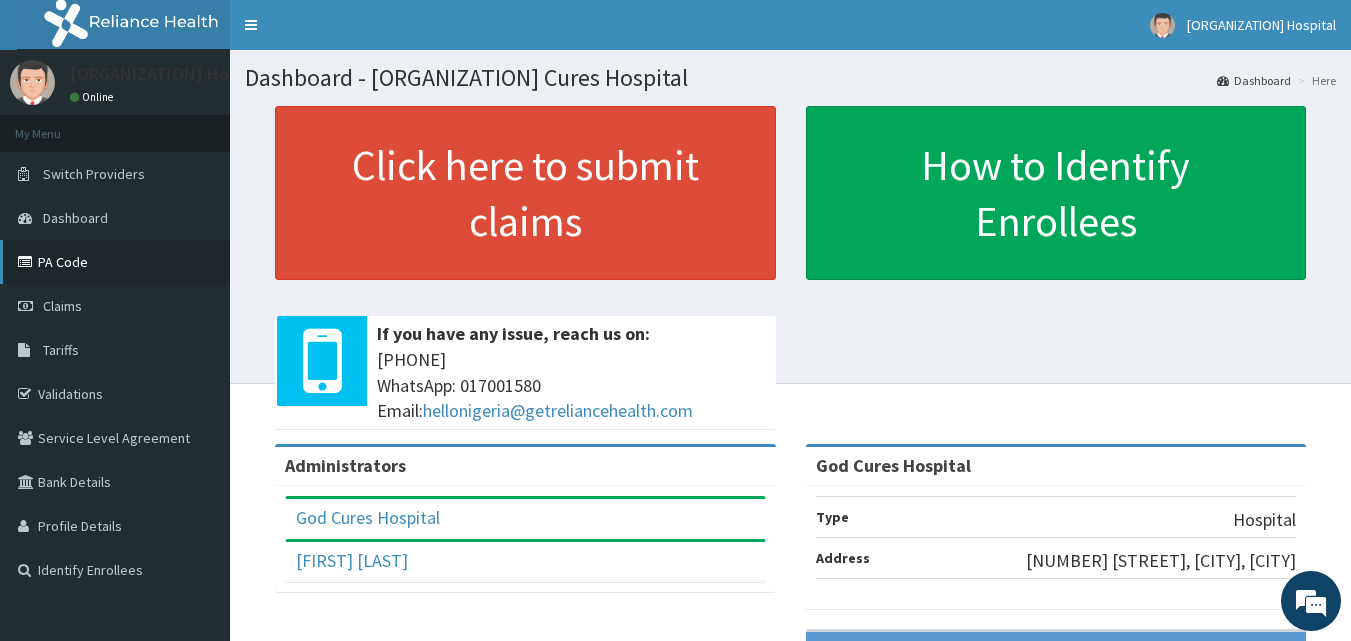 click on "PA Code" at bounding box center (115, 262) 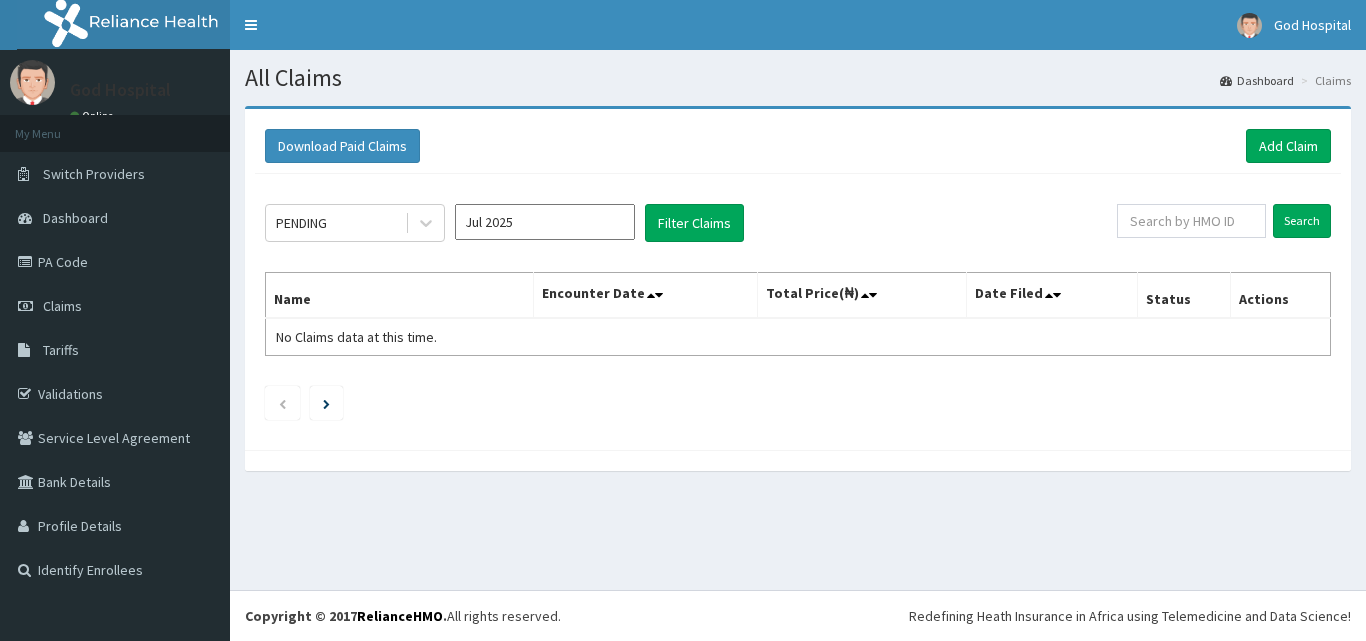 scroll, scrollTop: 0, scrollLeft: 0, axis: both 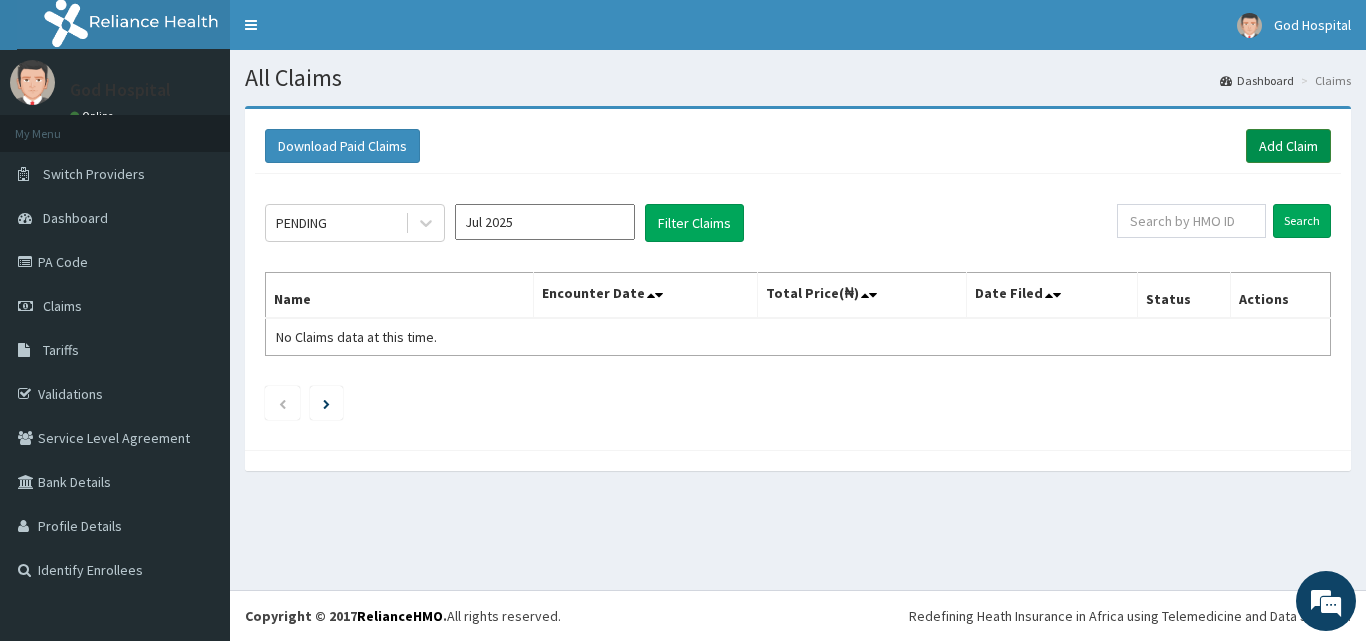 click on "Add Claim" at bounding box center [1288, 146] 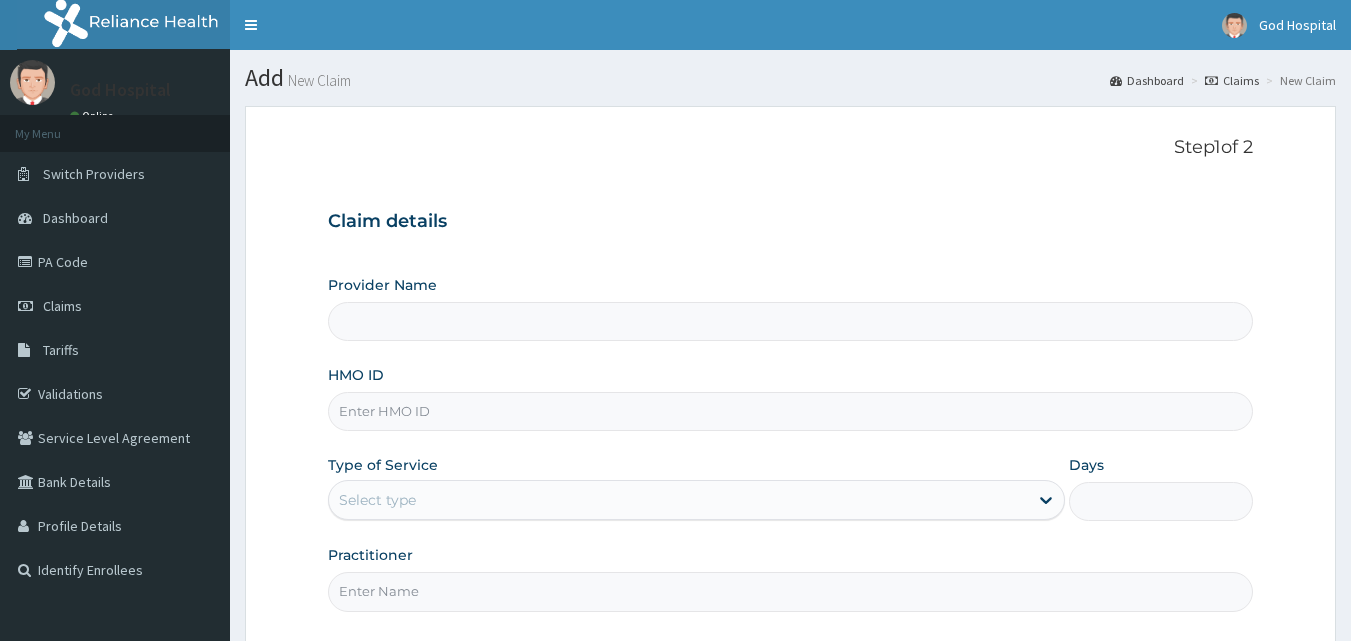 scroll, scrollTop: 0, scrollLeft: 0, axis: both 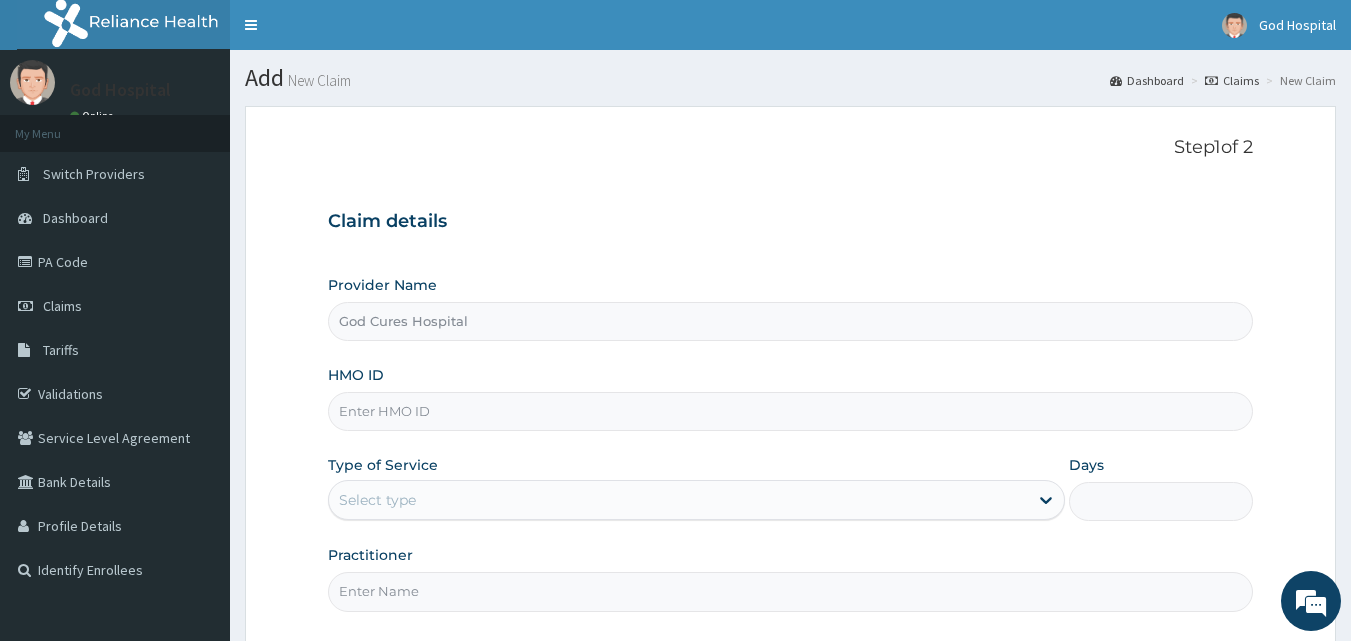 click on "HMO ID" at bounding box center [791, 411] 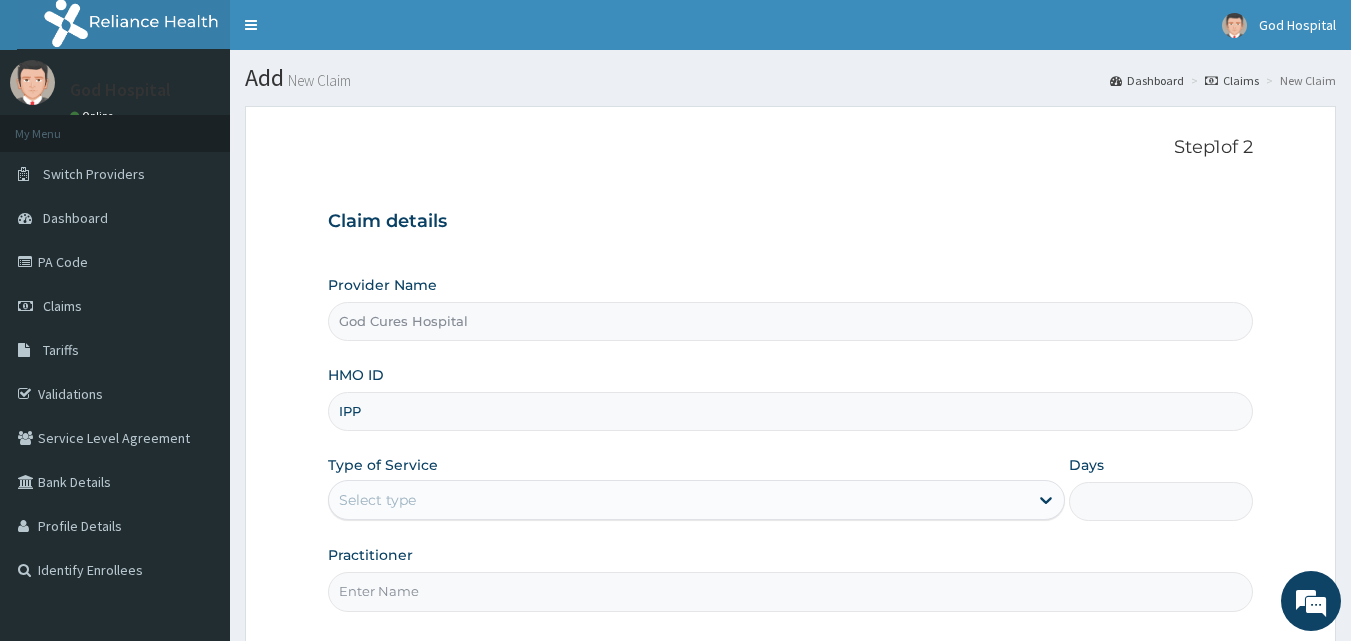 scroll, scrollTop: 0, scrollLeft: 0, axis: both 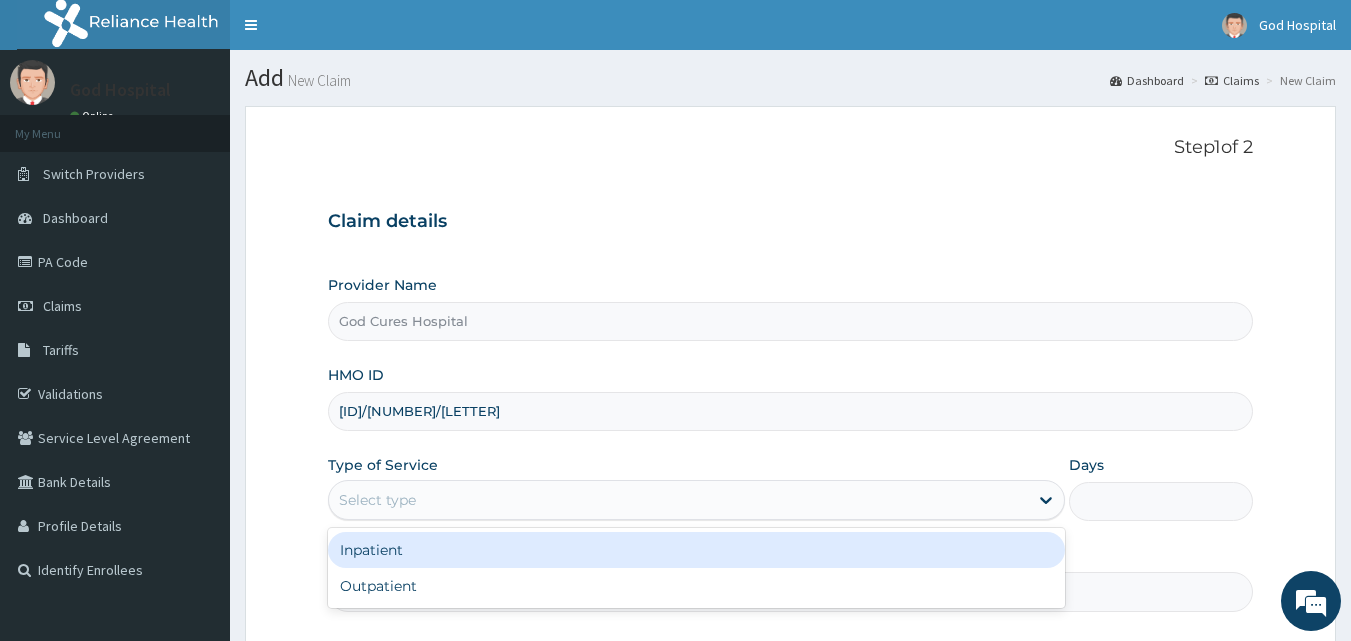 click on "Select type" at bounding box center (678, 500) 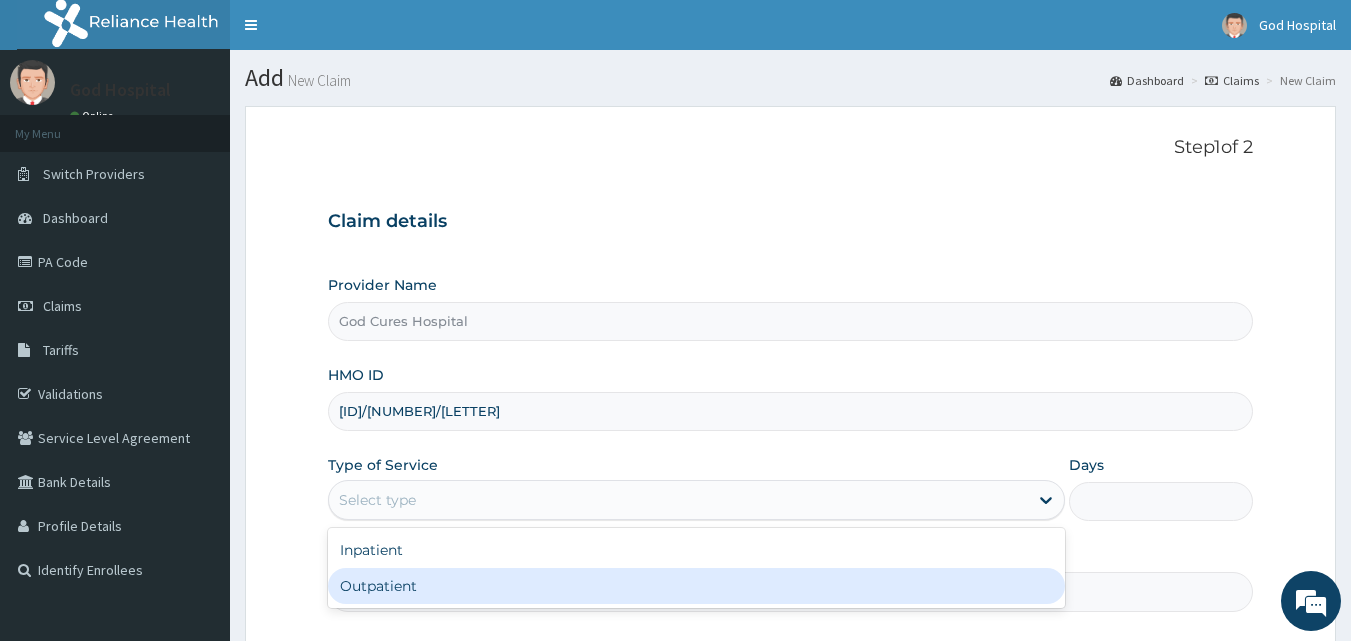 click on "Outpatient" at bounding box center [696, 586] 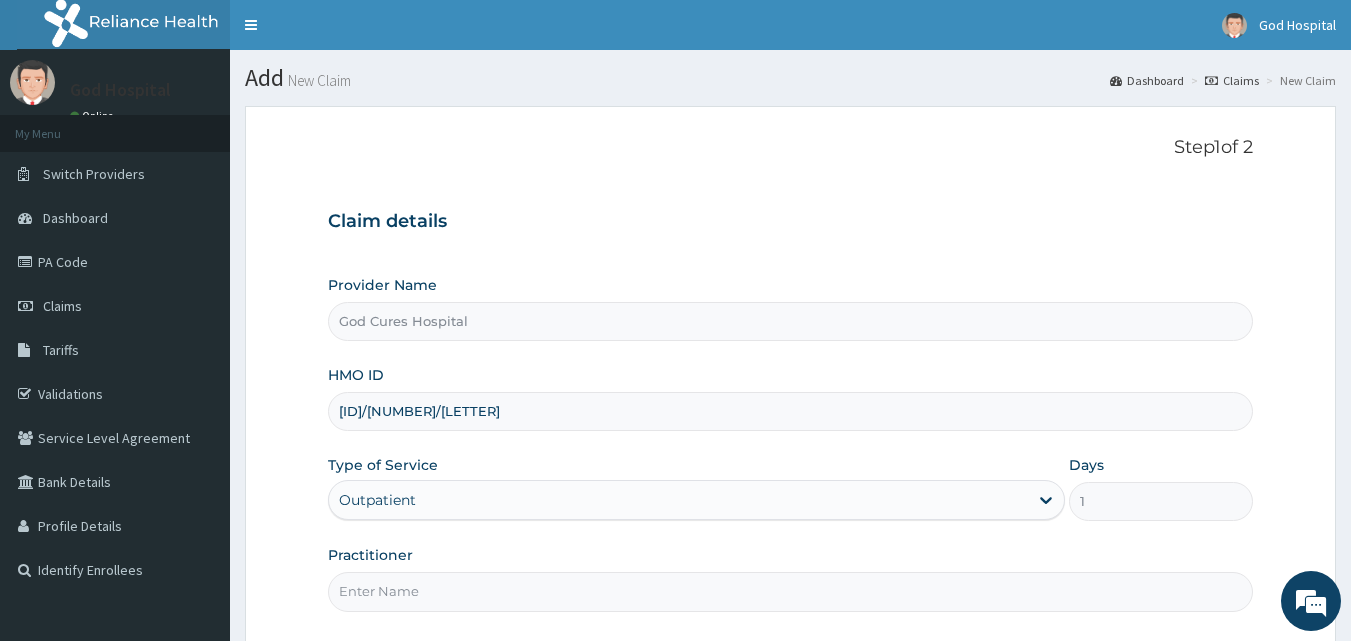 scroll, scrollTop: 187, scrollLeft: 0, axis: vertical 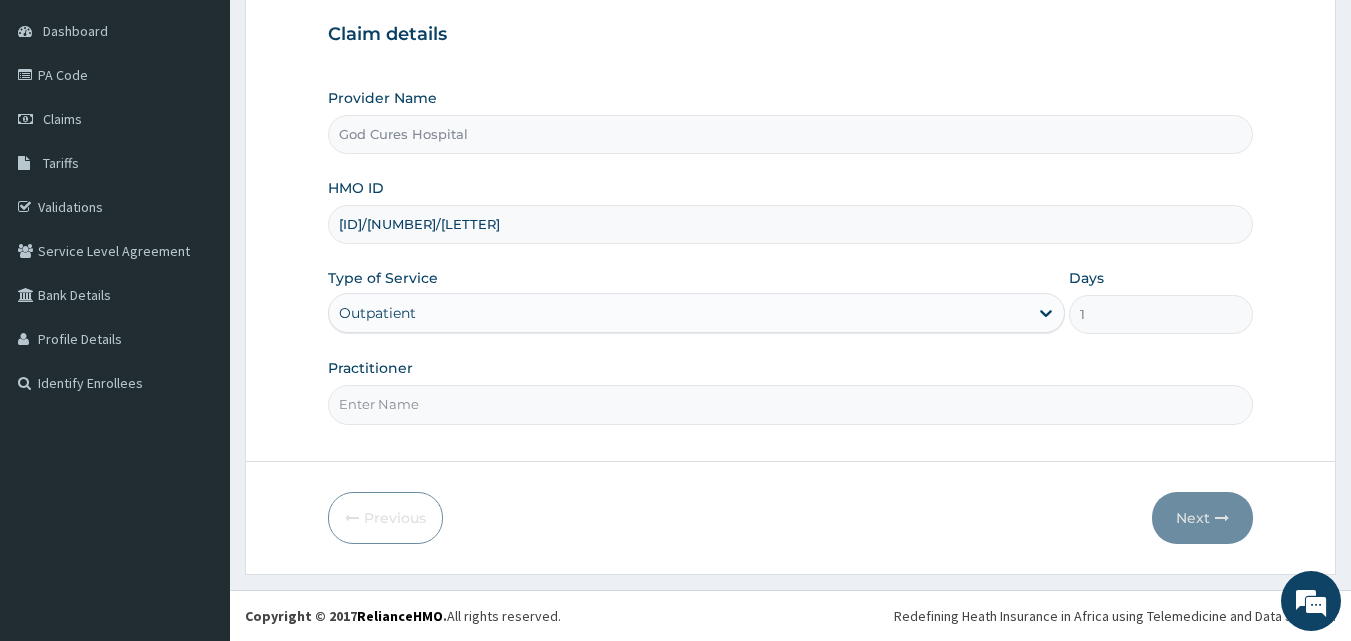 drag, startPoint x: 531, startPoint y: 413, endPoint x: 533, endPoint y: 425, distance: 12.165525 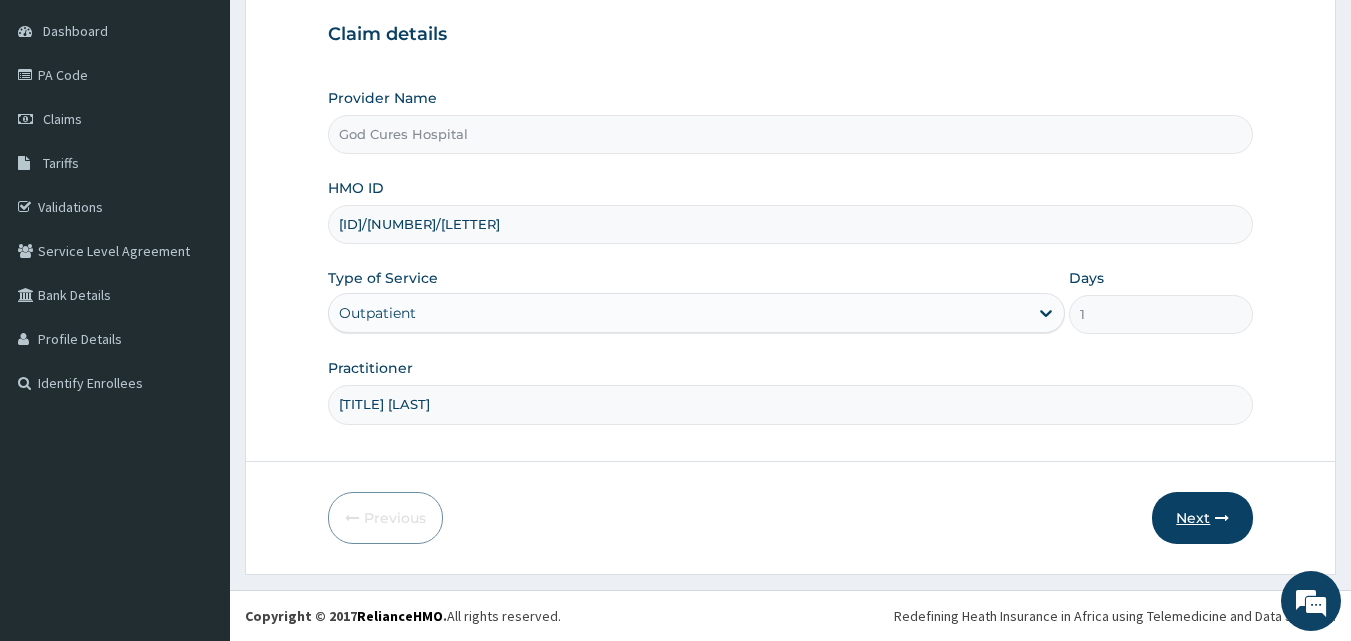 click on "Next" at bounding box center [1202, 518] 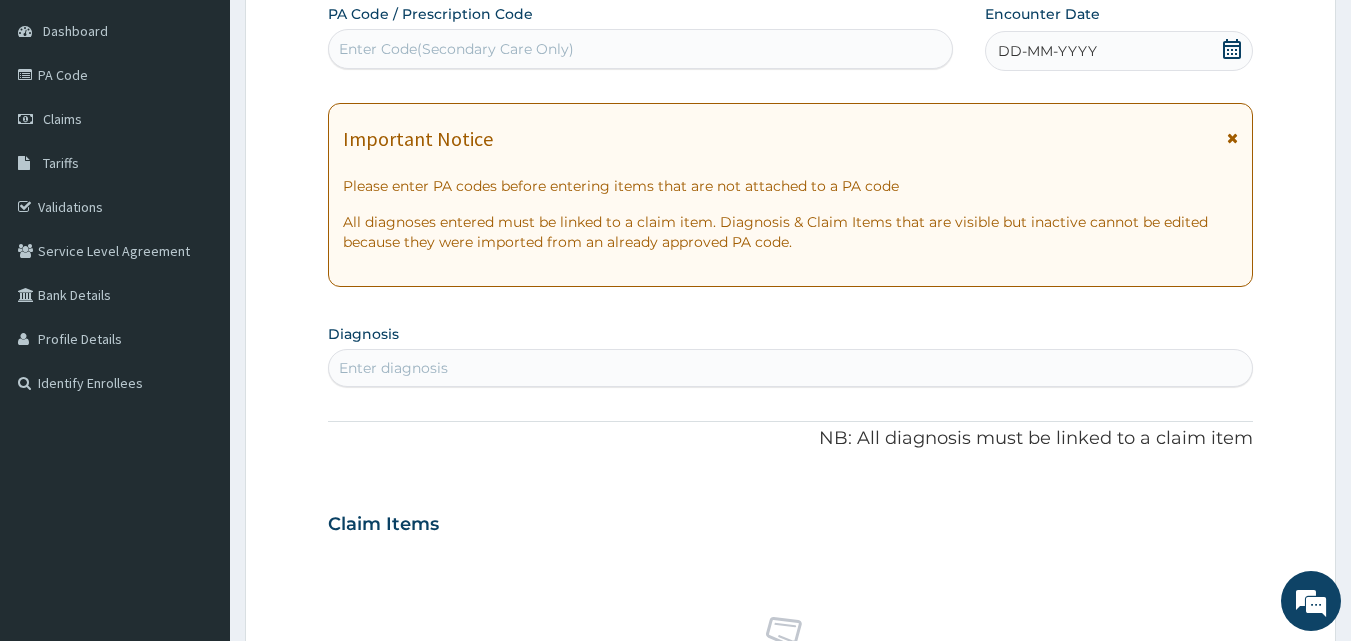 click on "Enter Code(Secondary Care Only)" at bounding box center (641, 49) 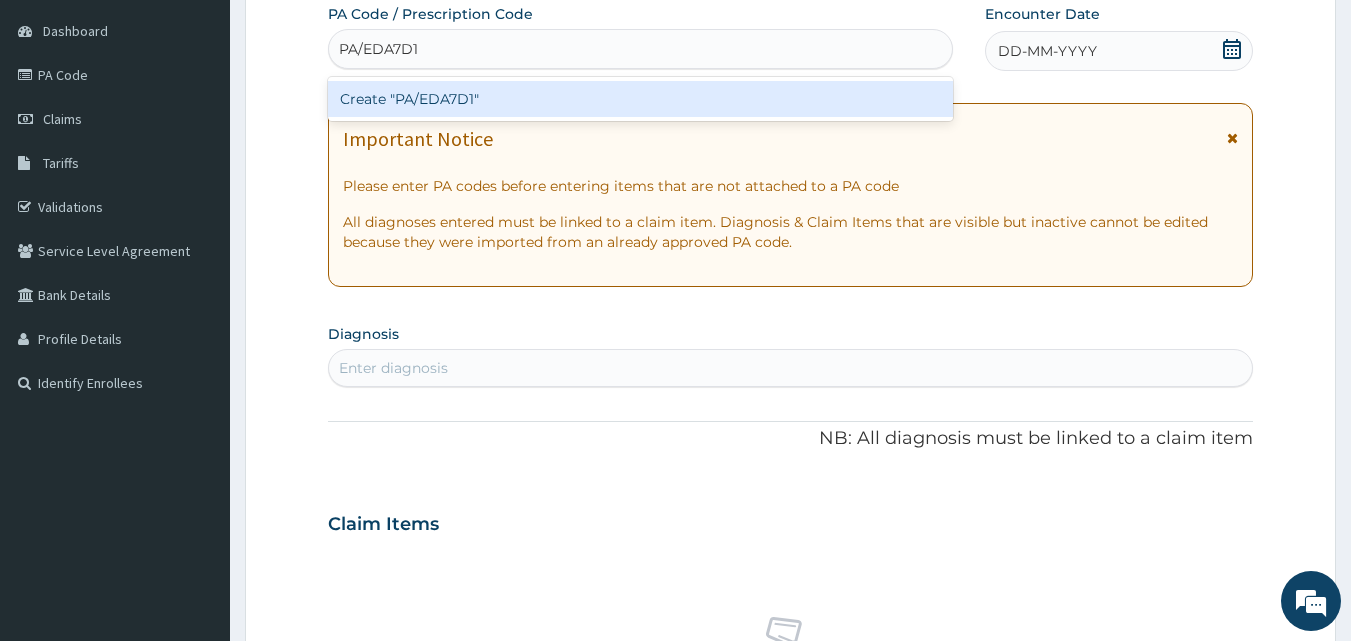 click on "Create "PA/EDA7D1"" at bounding box center [641, 99] 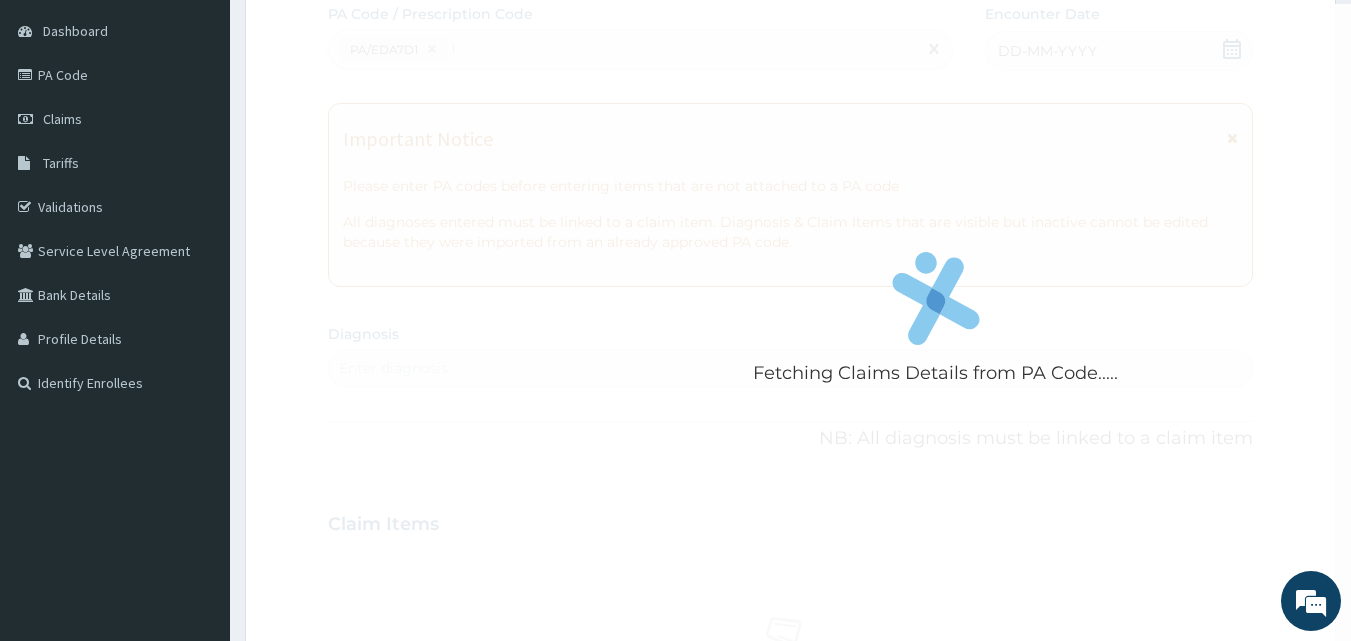 type 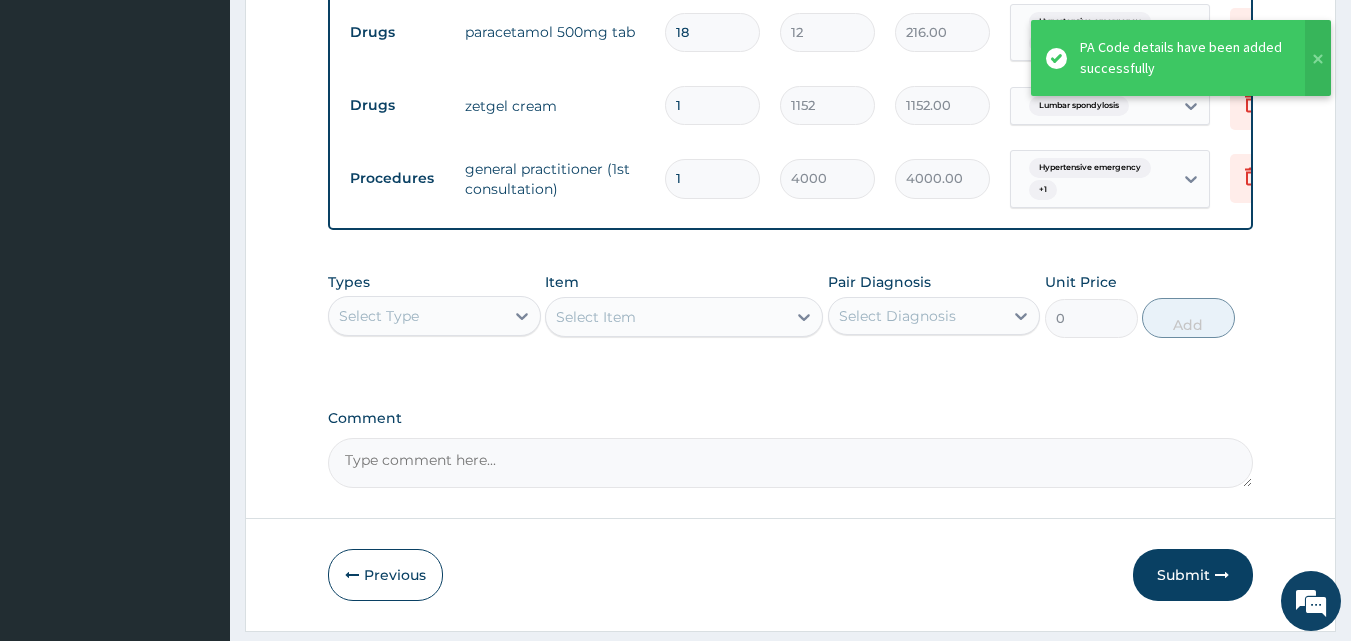 scroll, scrollTop: 1014, scrollLeft: 0, axis: vertical 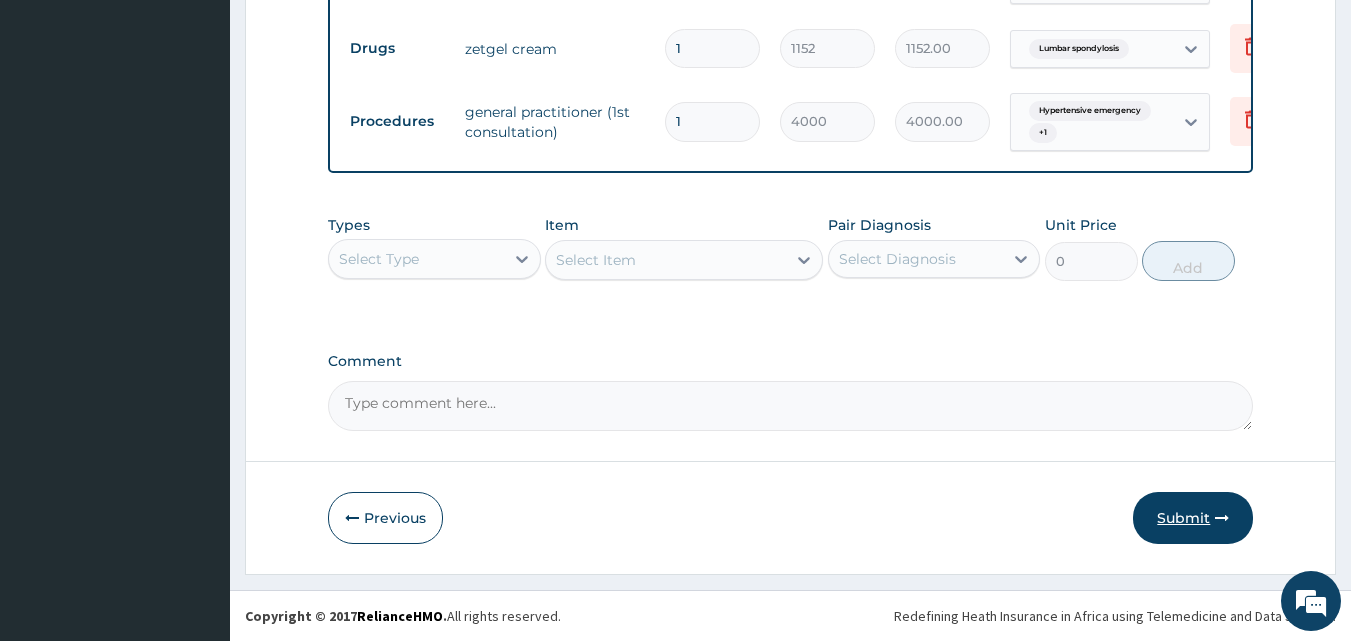 click on "Submit" at bounding box center (1193, 518) 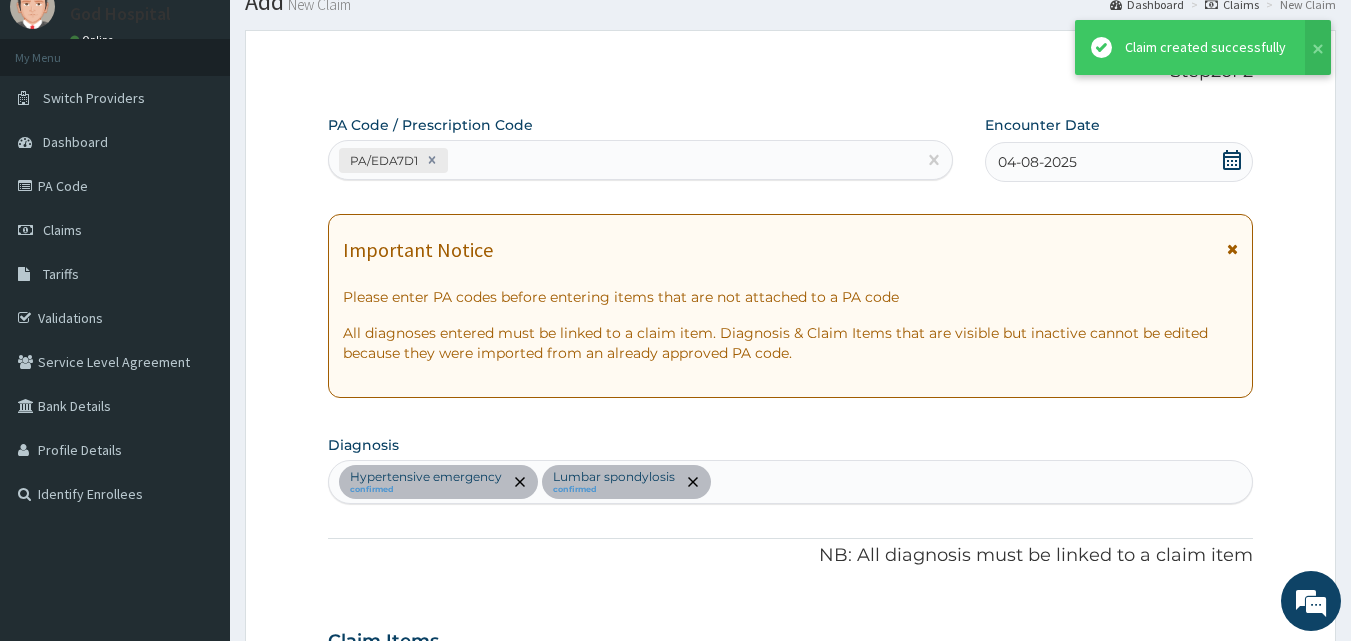 scroll, scrollTop: 1014, scrollLeft: 0, axis: vertical 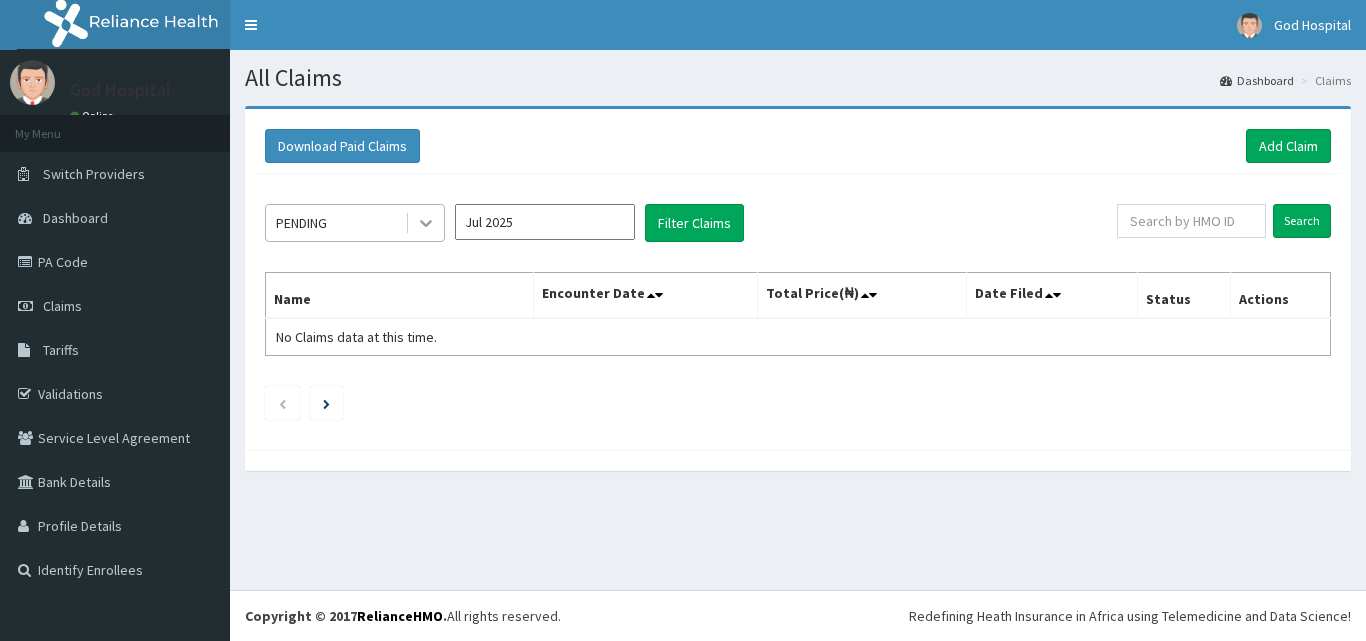 click 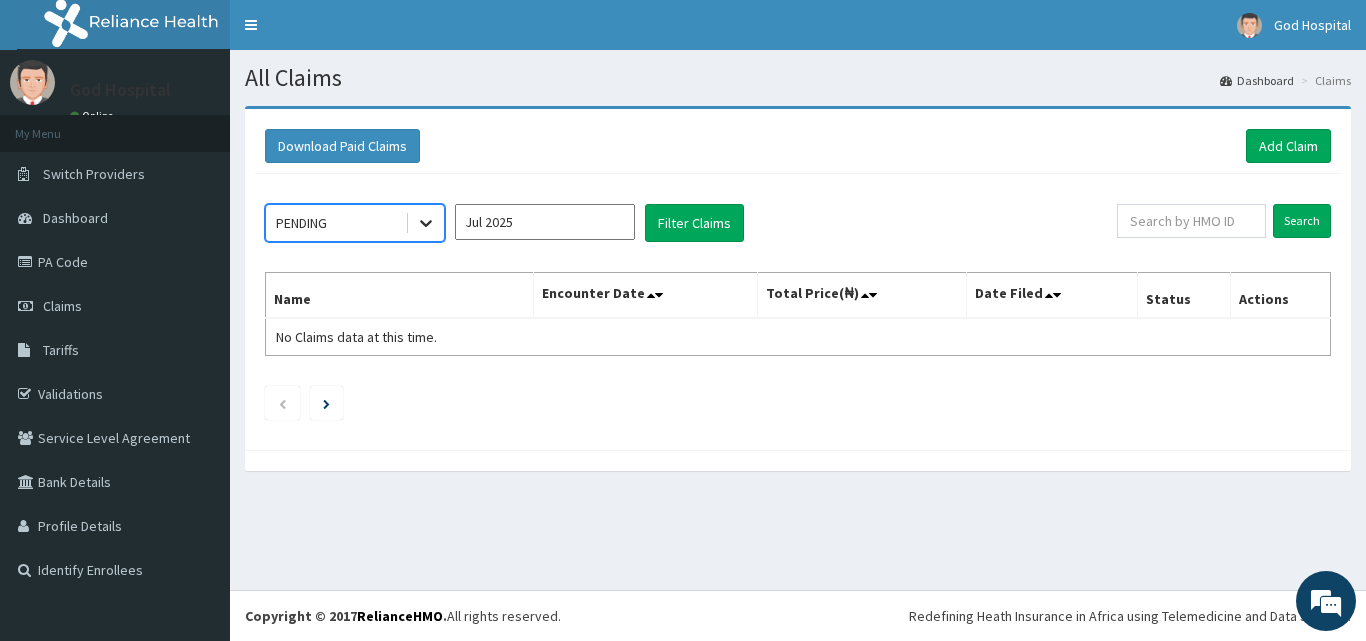 click 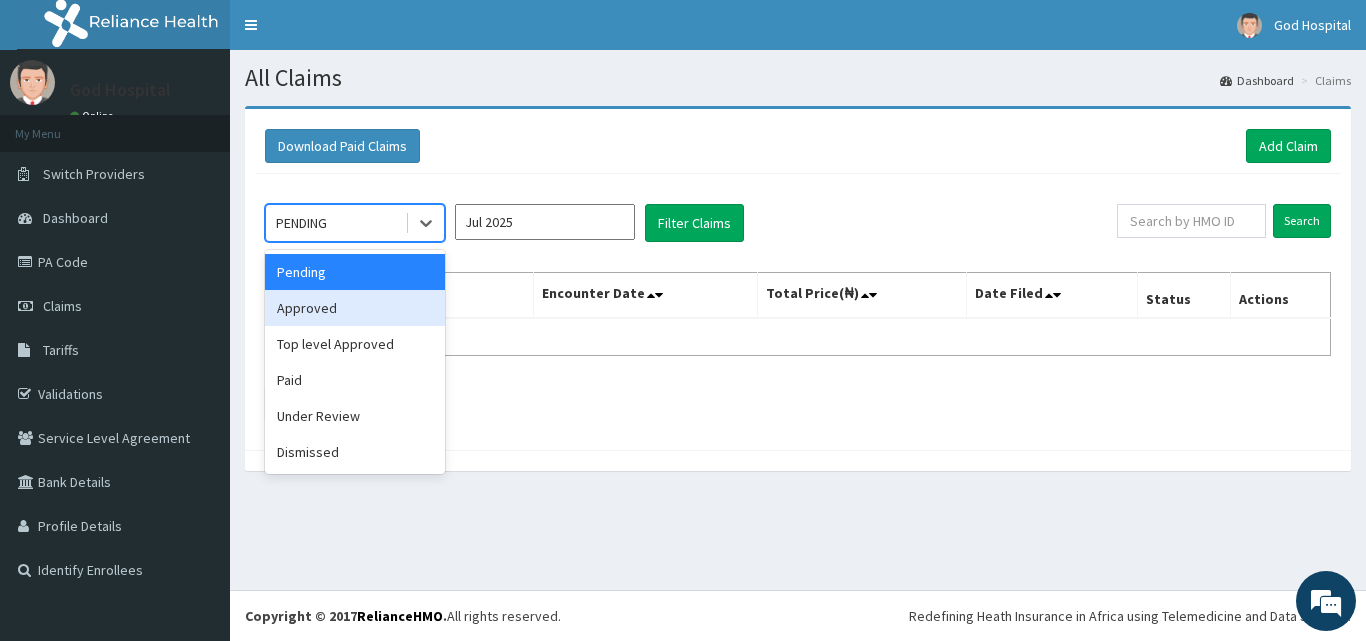 click on "Approved" at bounding box center (355, 308) 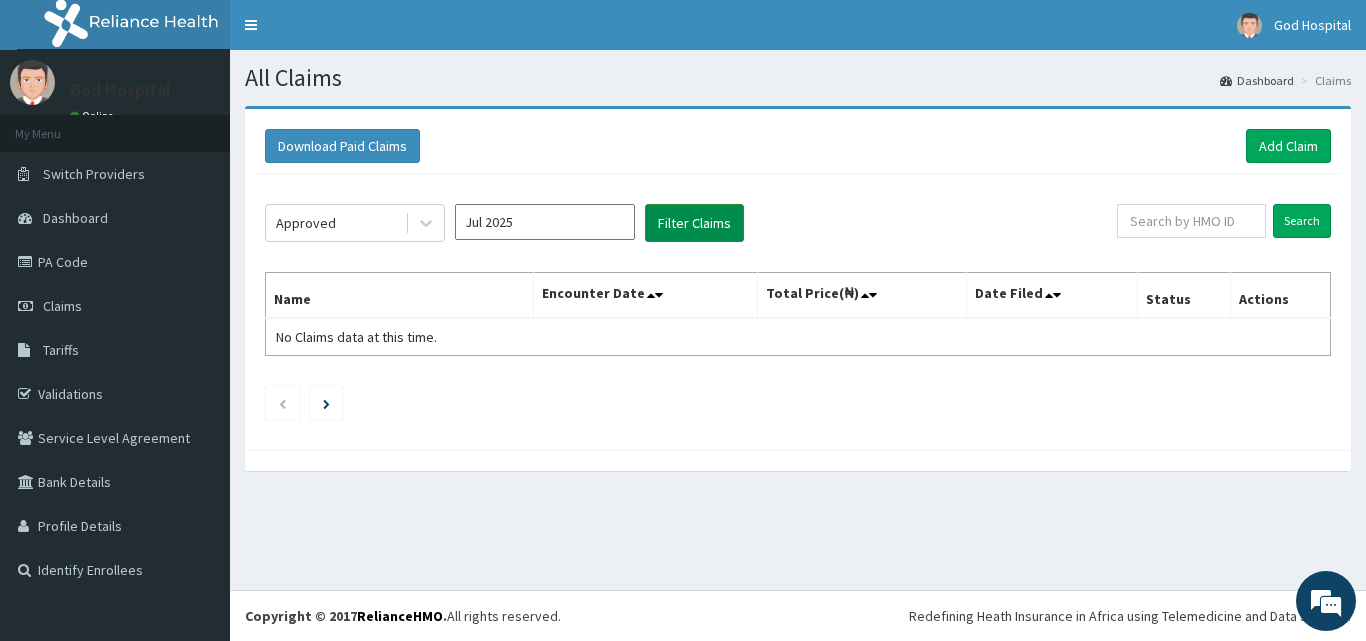 click on "Filter Claims" at bounding box center (694, 223) 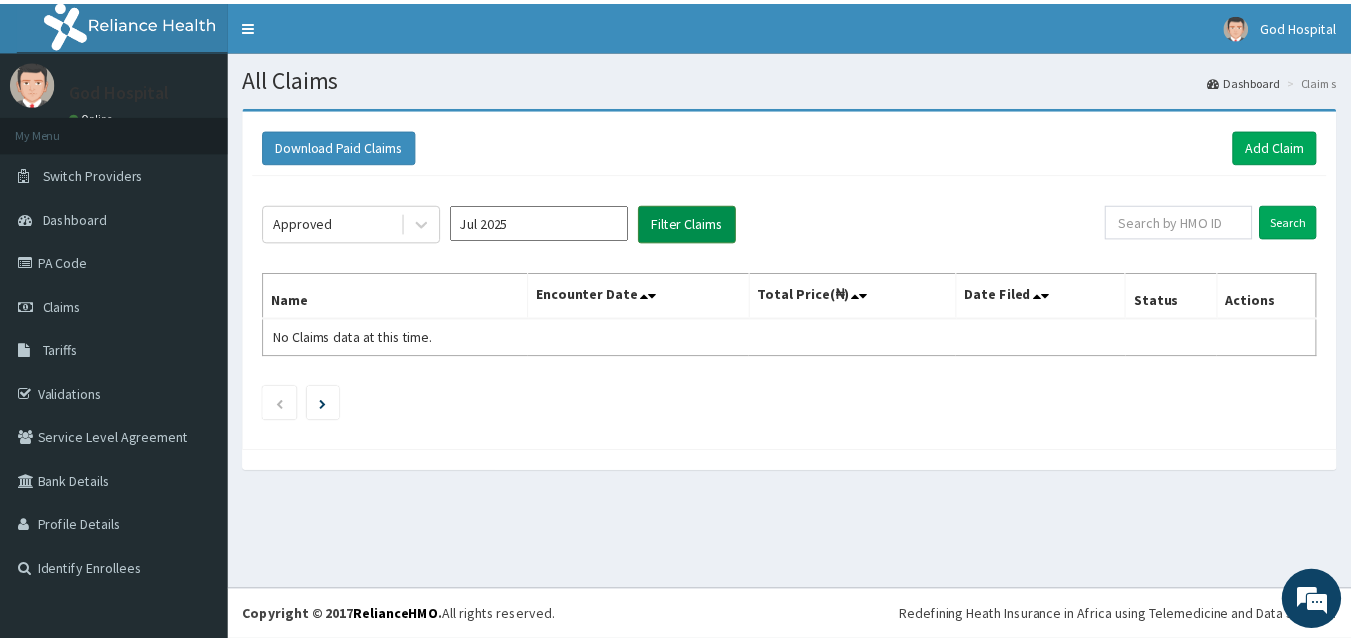 scroll, scrollTop: 0, scrollLeft: 0, axis: both 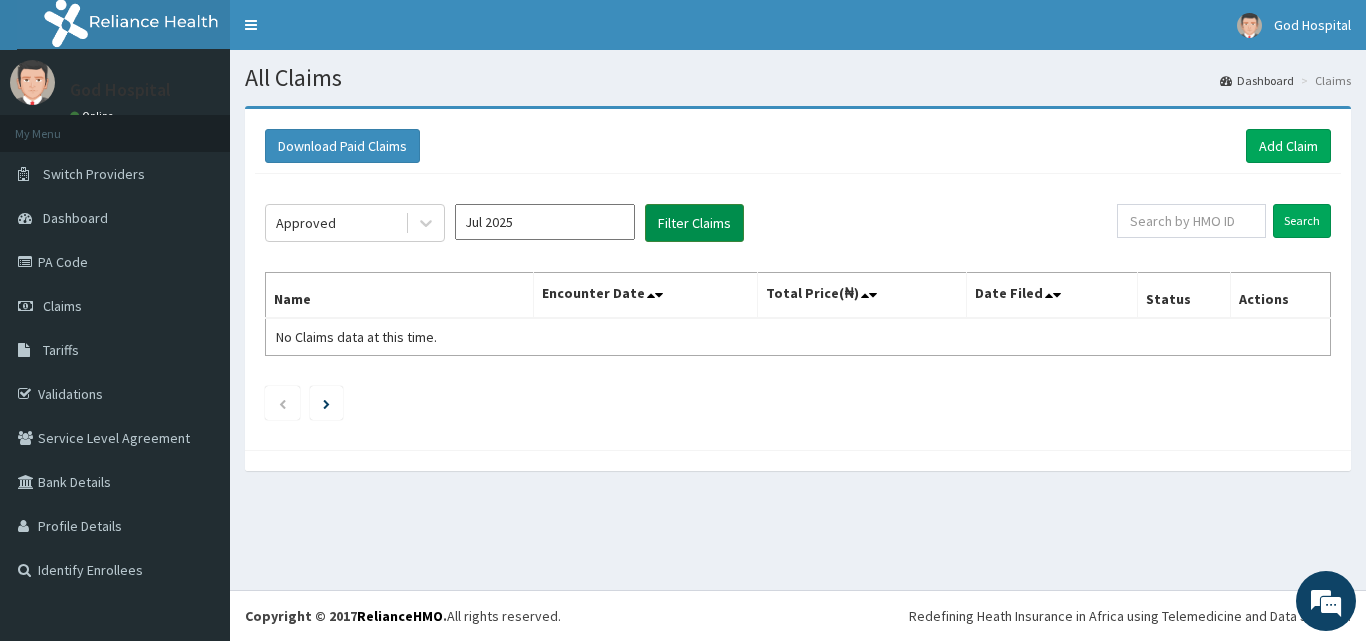 click on "Filter Claims" at bounding box center [694, 223] 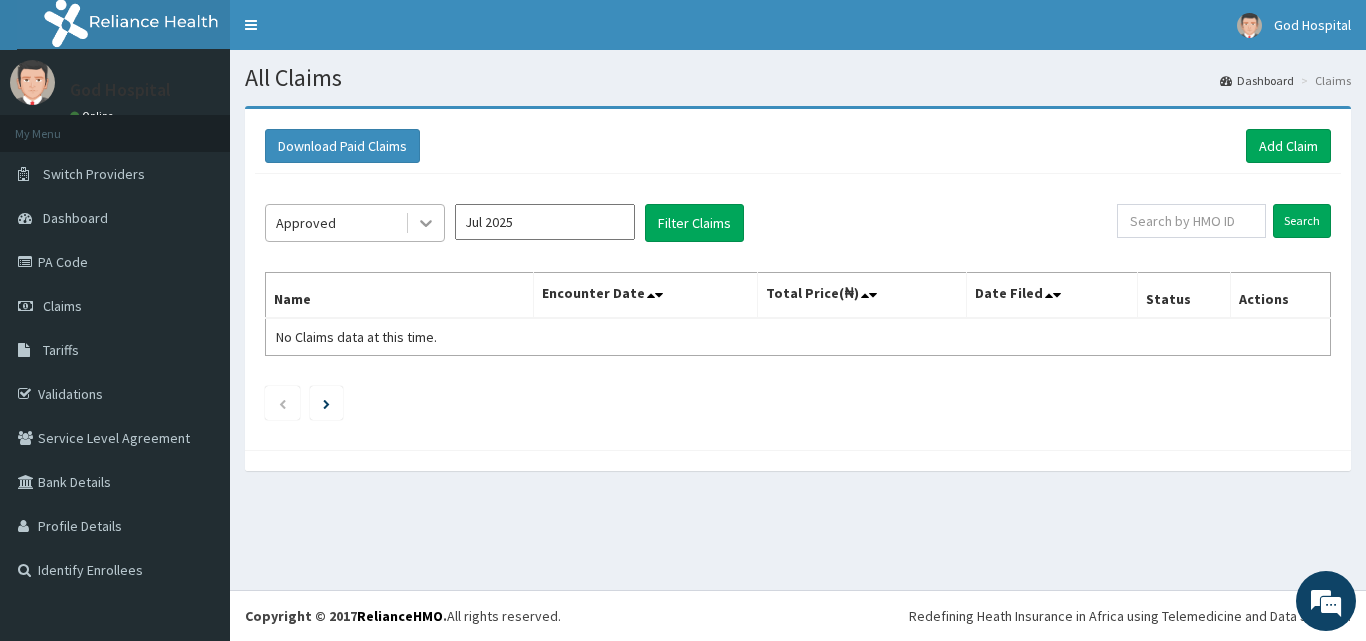 click 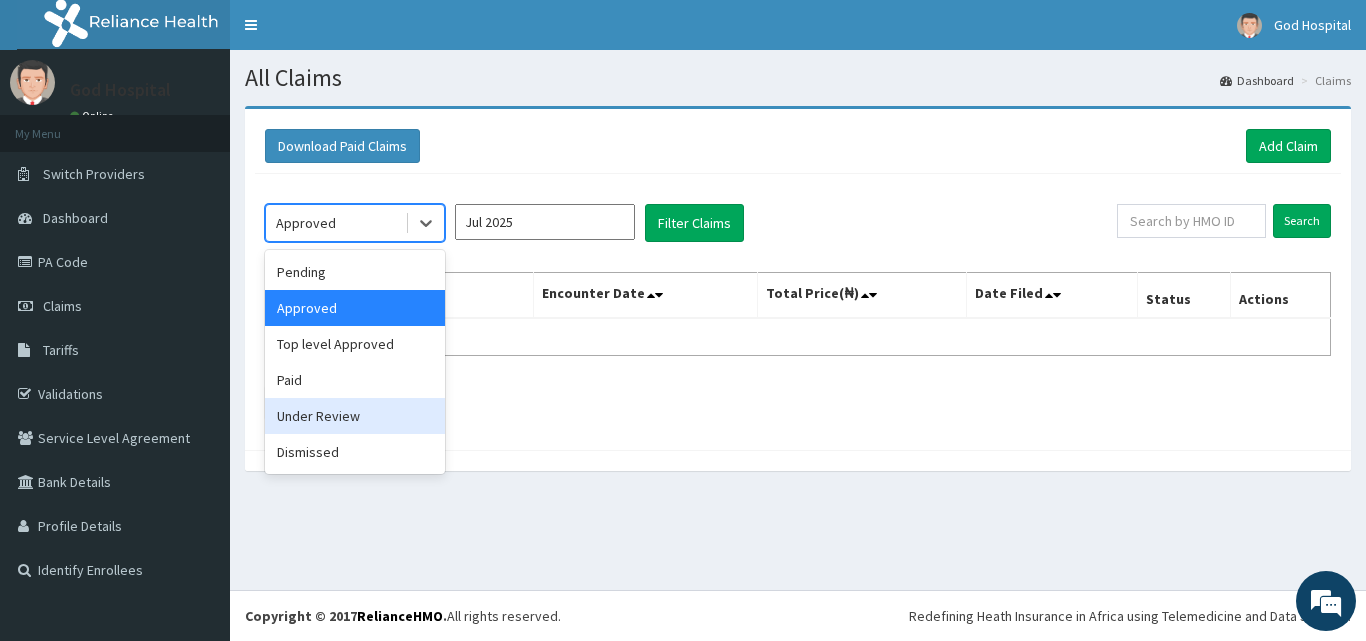 click on "Under Review" at bounding box center [355, 416] 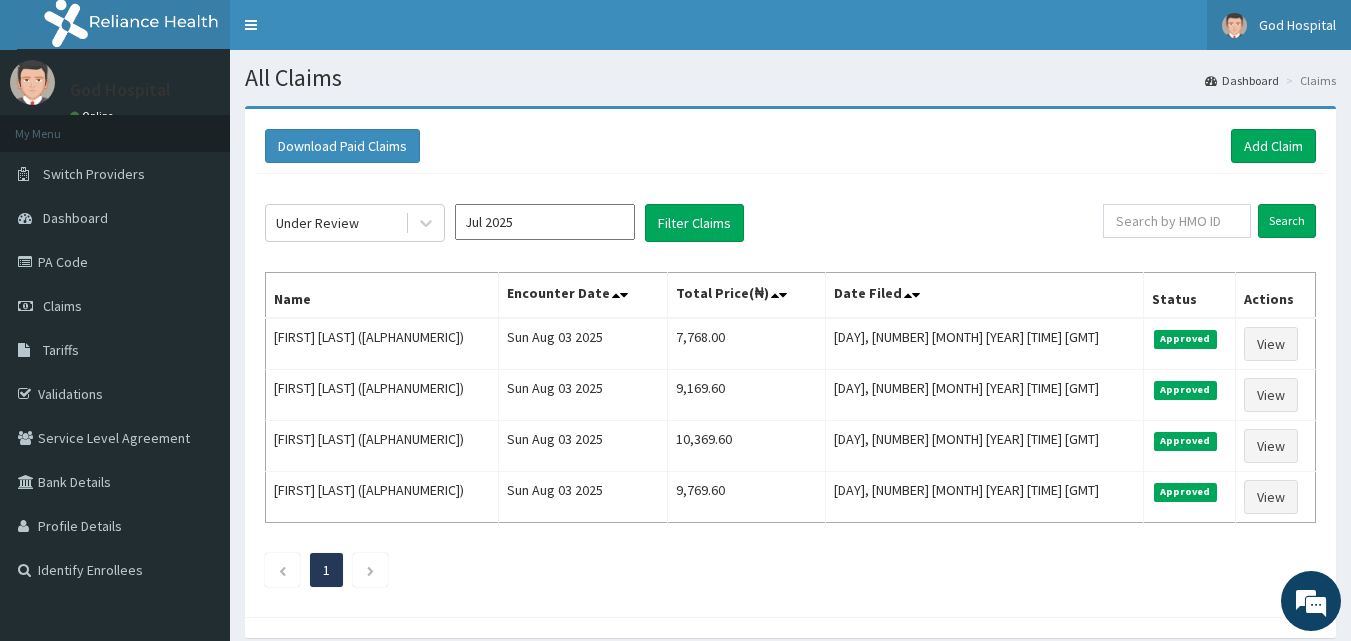 click on "God Hospital" at bounding box center [1297, 25] 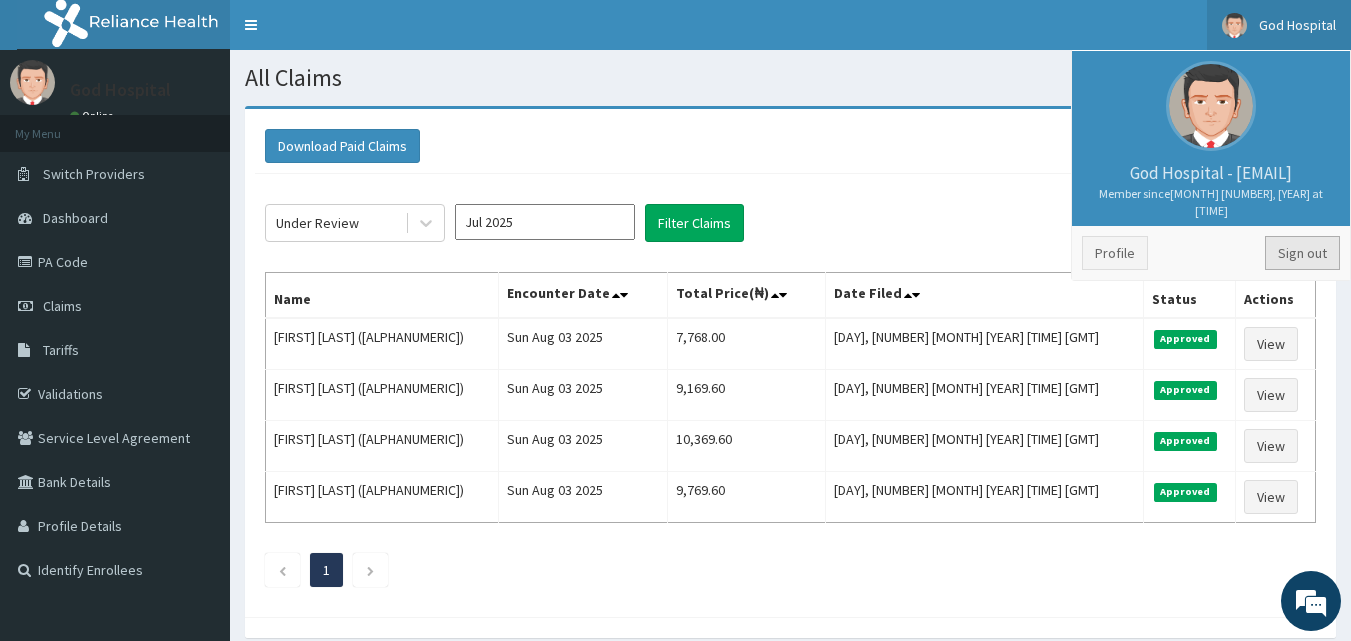 click on "Sign out" at bounding box center (1302, 253) 